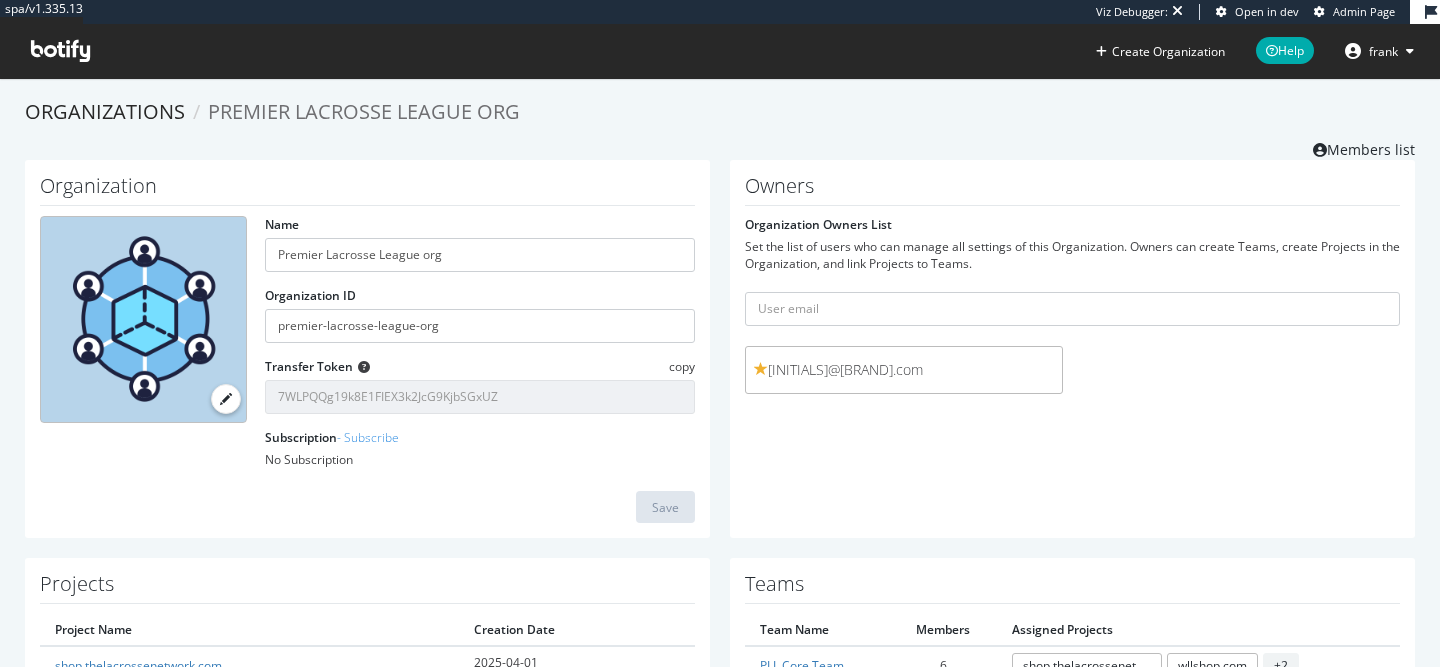 scroll, scrollTop: 0, scrollLeft: 0, axis: both 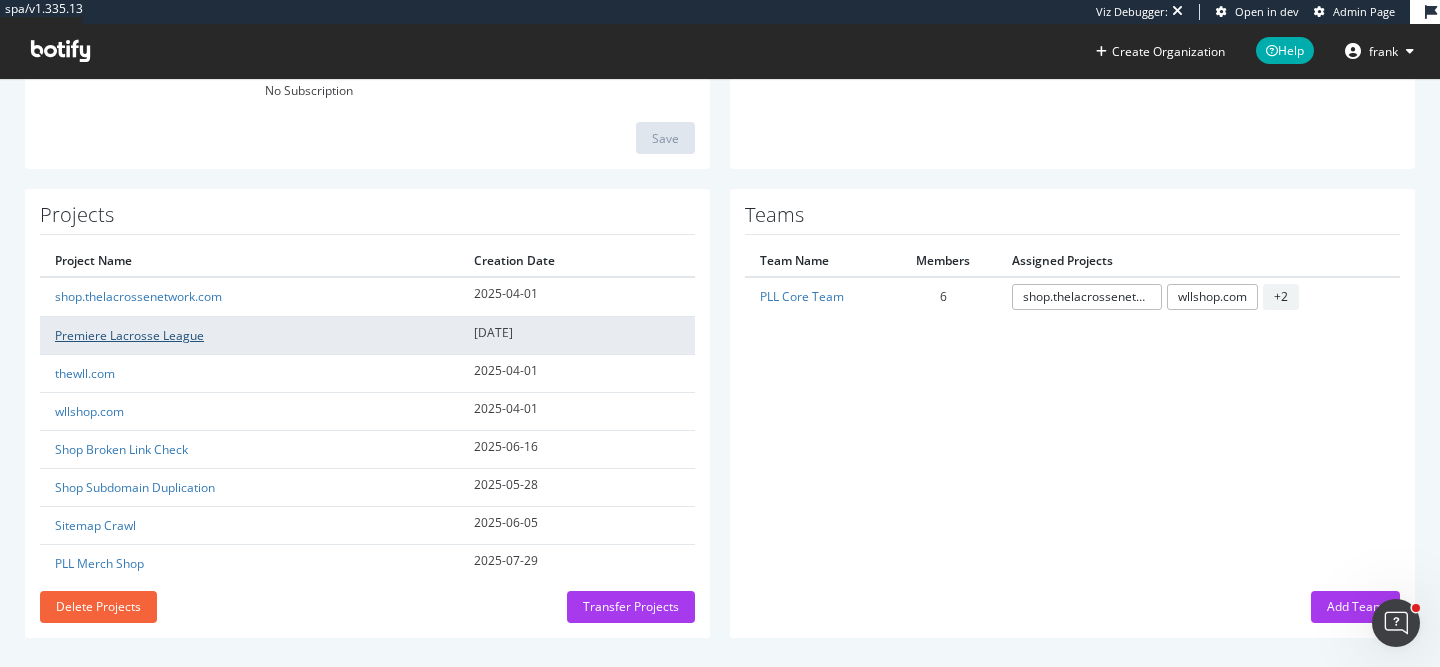 click on "Premiere Lacrosse League" at bounding box center (129, 335) 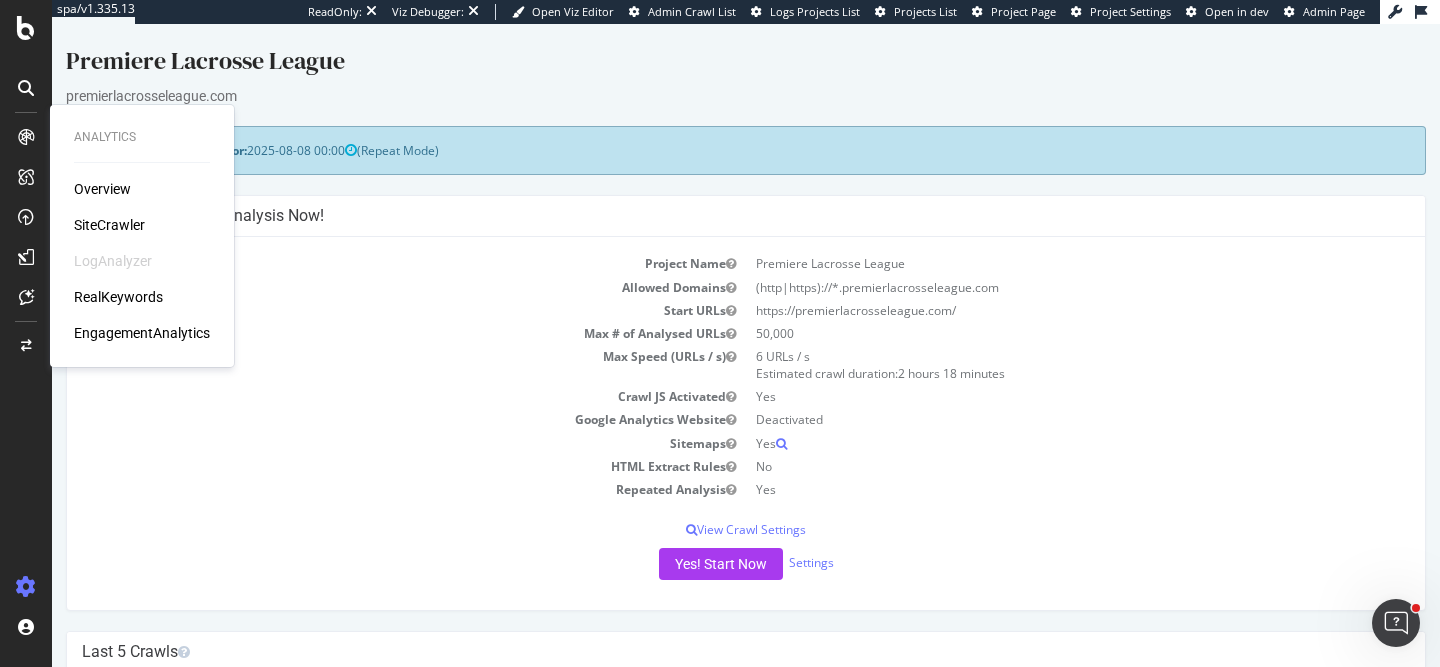 scroll, scrollTop: 0, scrollLeft: 0, axis: both 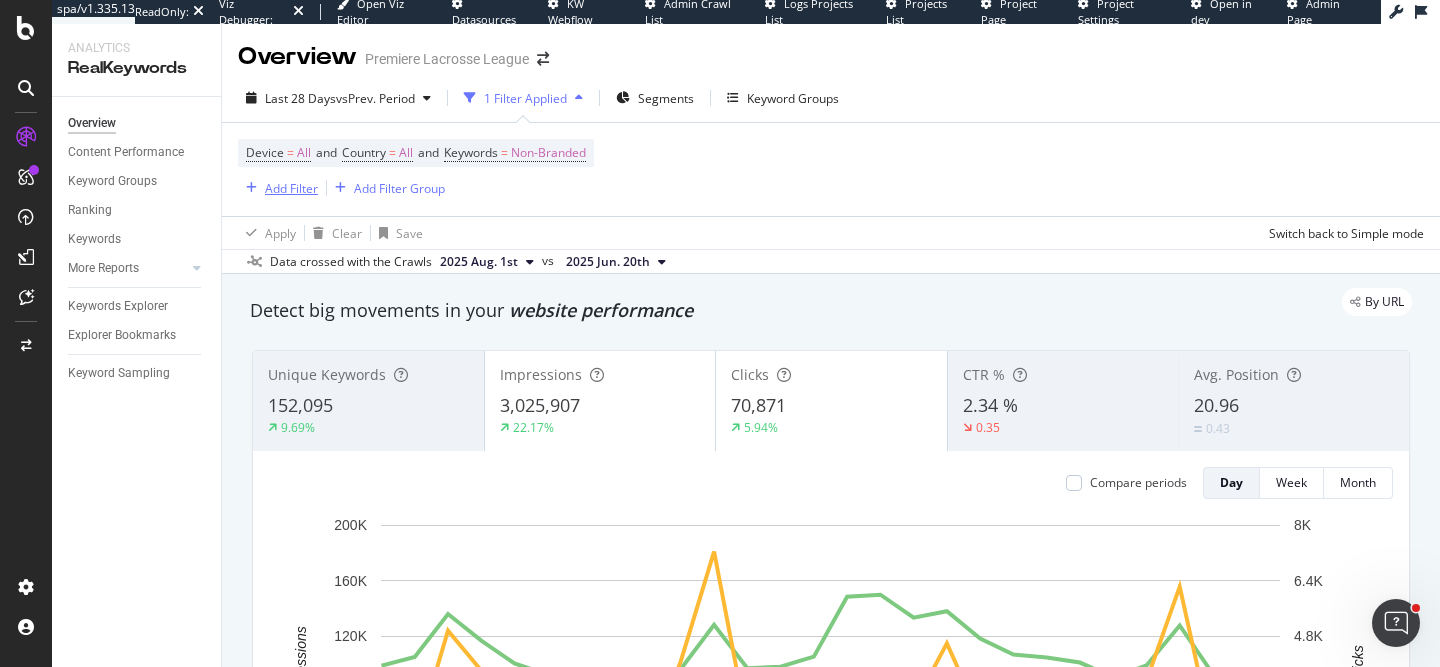 click on "Add Filter" at bounding box center [278, 188] 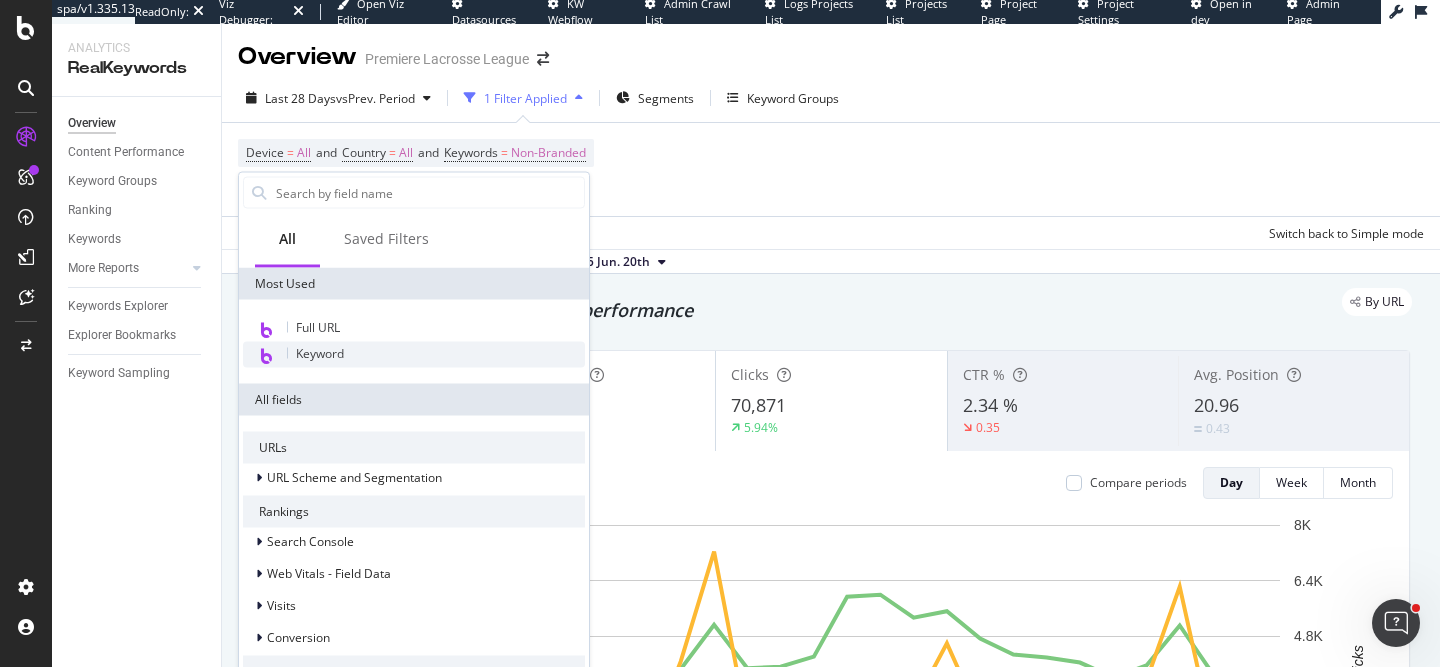 click on "Keyword" at bounding box center [414, 355] 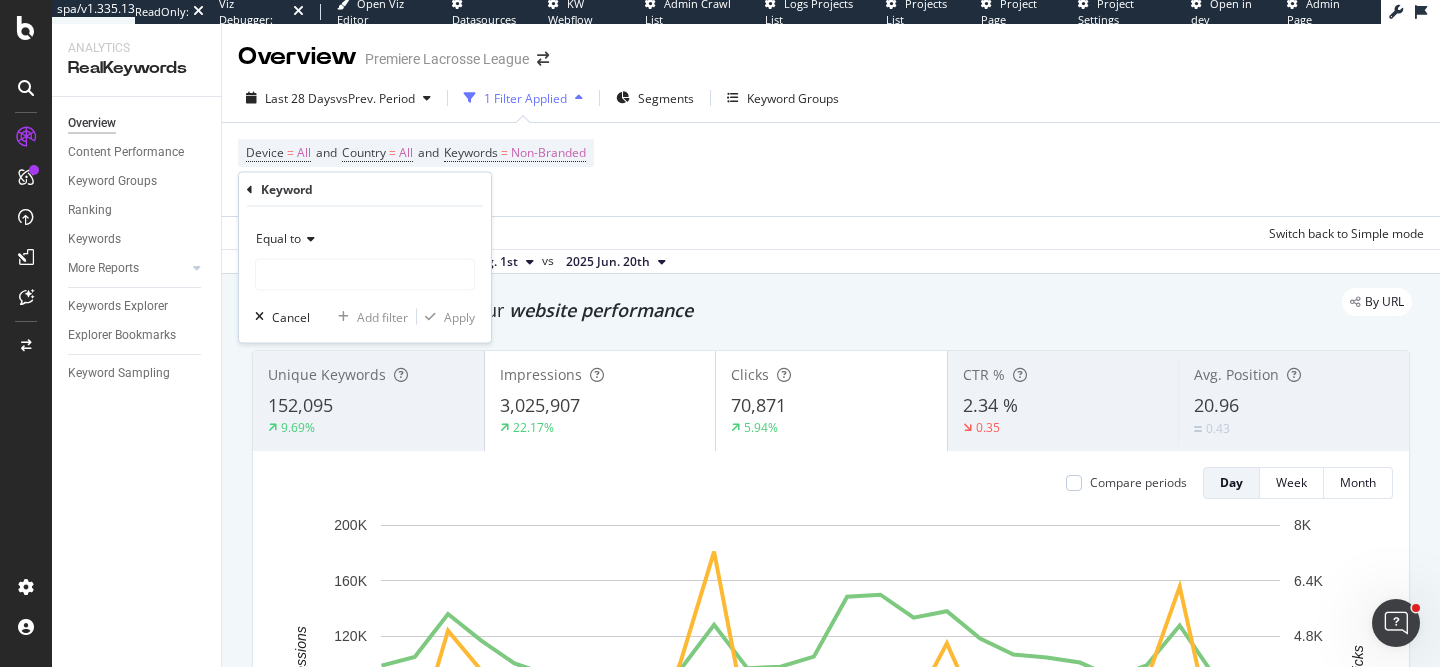 click on "Equal to" at bounding box center (365, 239) 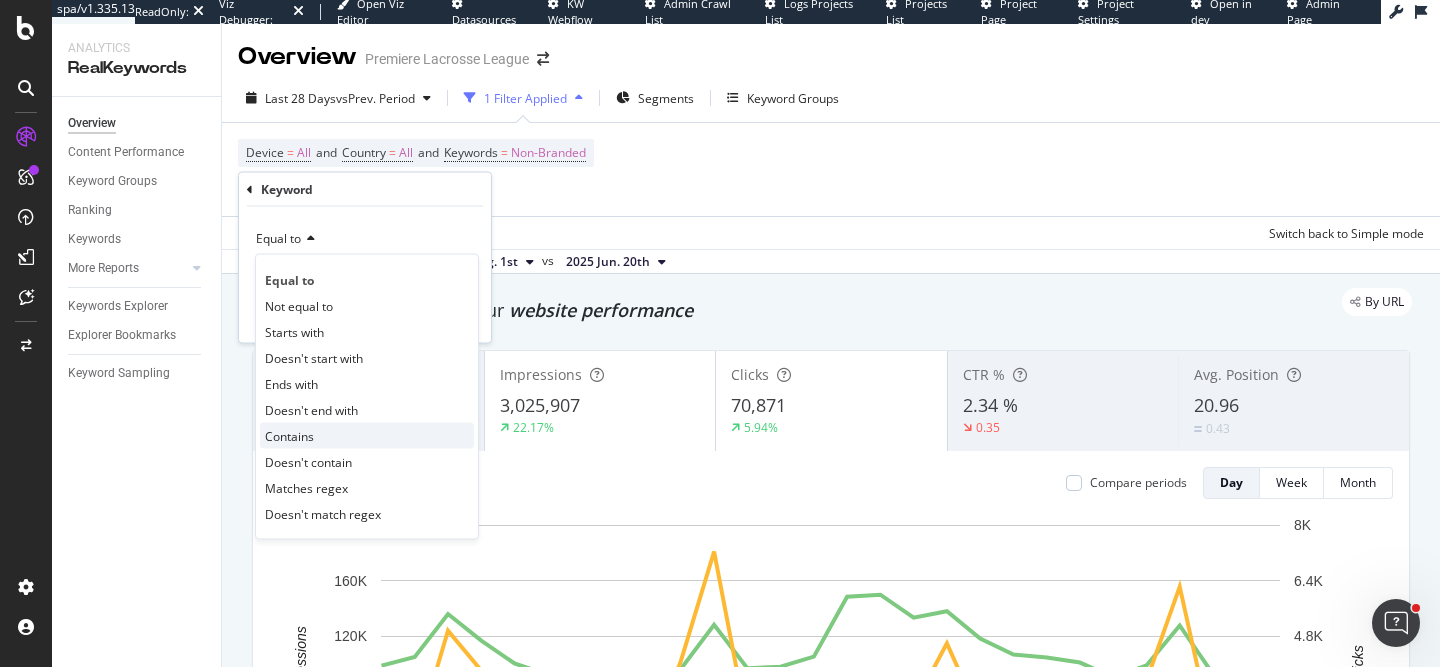 click on "Contains" at bounding box center (367, 436) 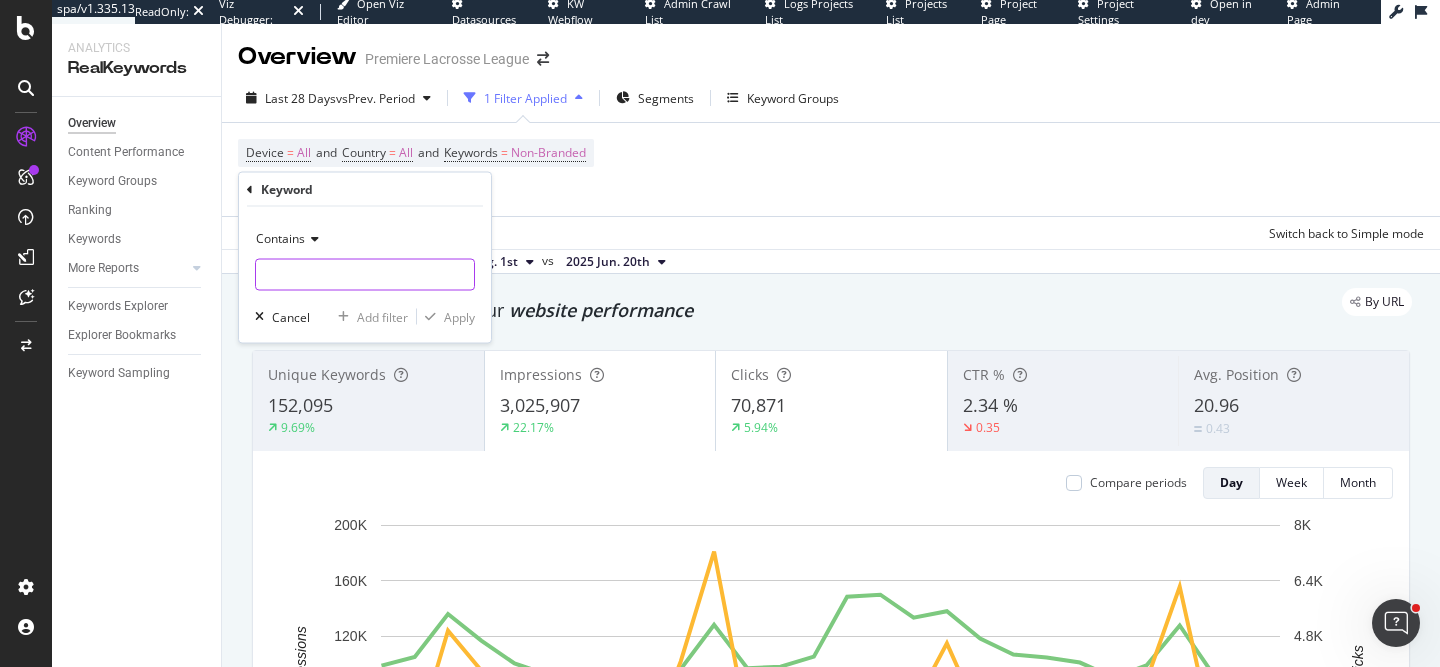 click at bounding box center [365, 275] 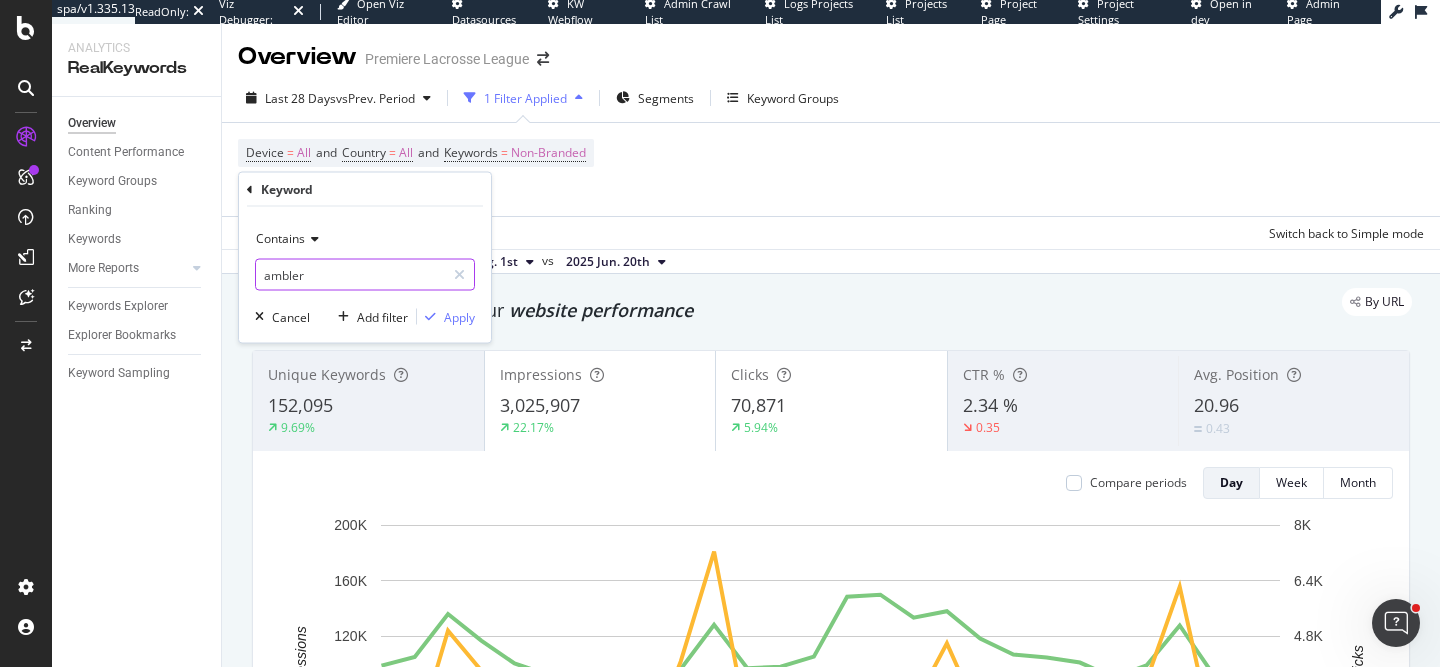 type on "ambler" 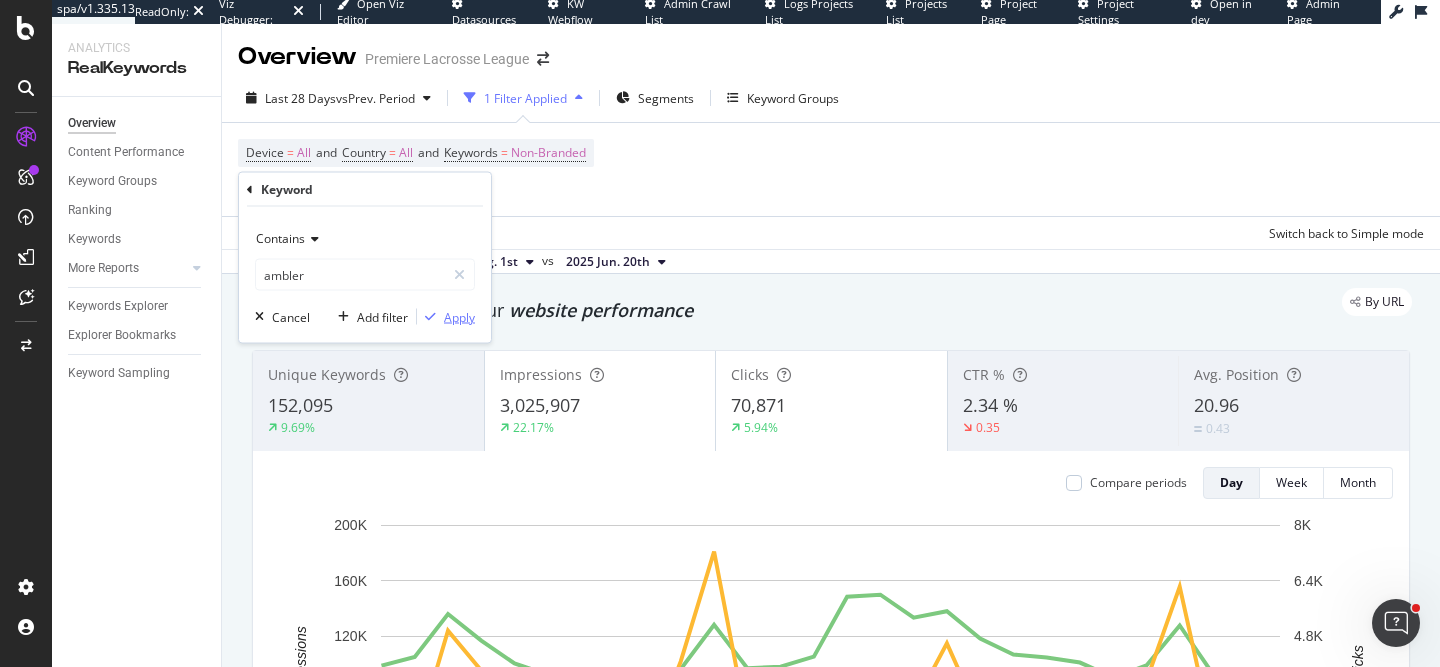 click on "Apply" at bounding box center [459, 316] 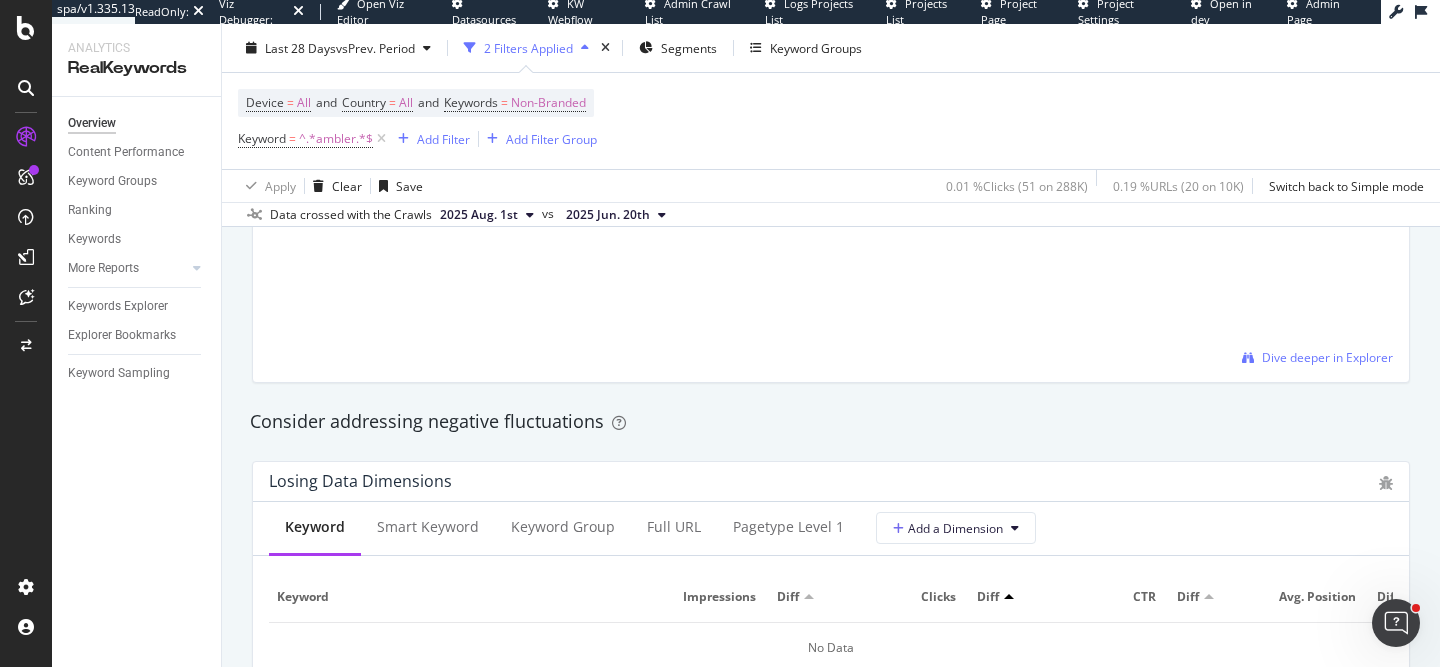 scroll, scrollTop: 2193, scrollLeft: 0, axis: vertical 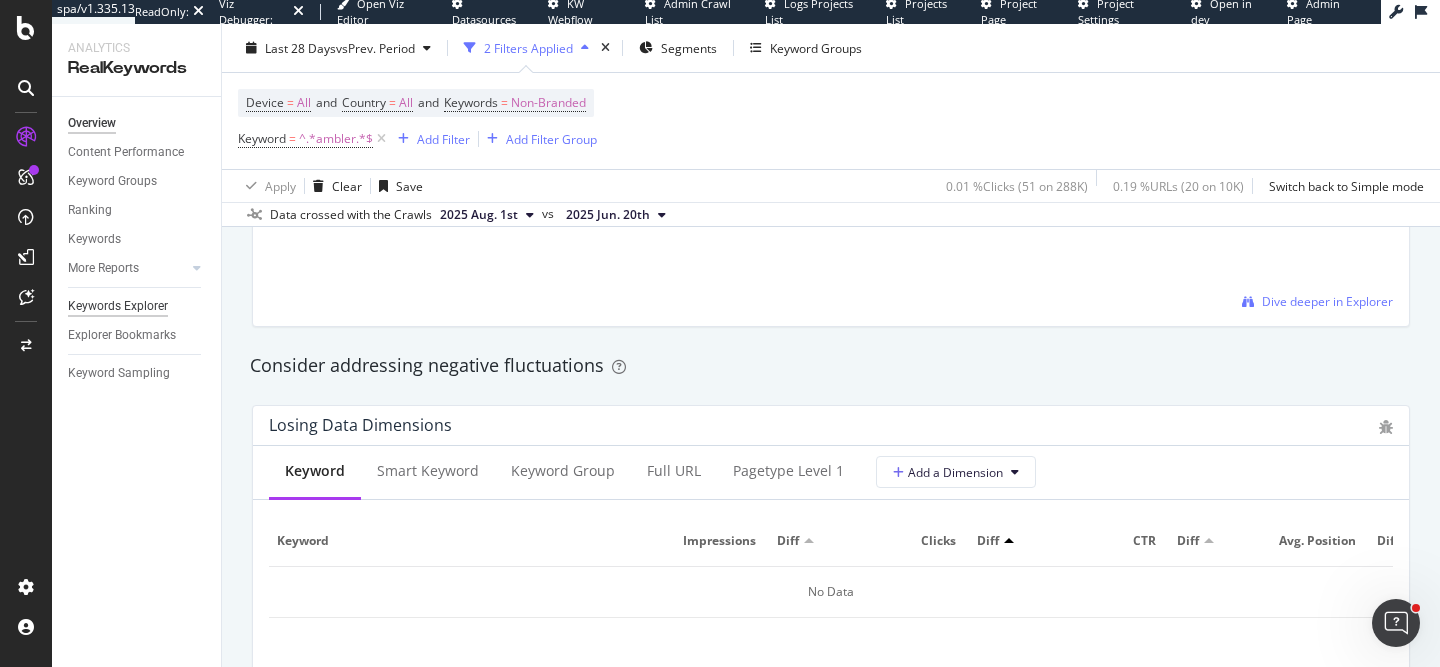 click on "Keywords Explorer" at bounding box center [118, 306] 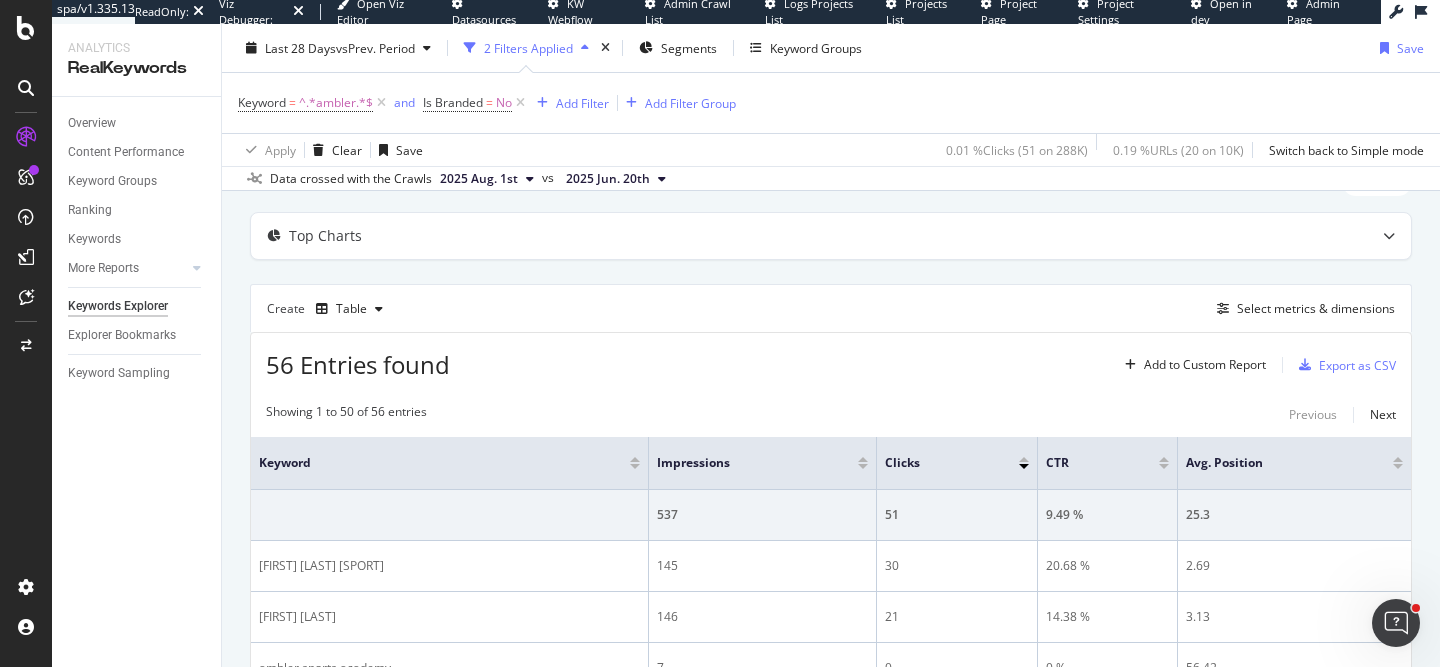 scroll, scrollTop: 82, scrollLeft: 0, axis: vertical 